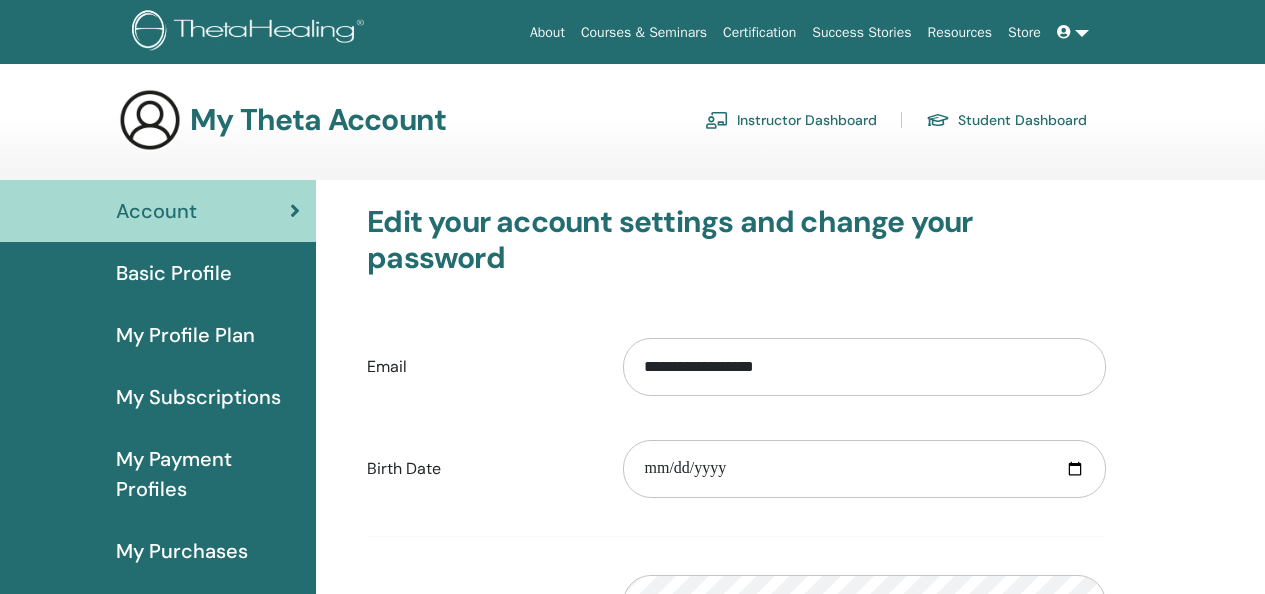 scroll, scrollTop: 0, scrollLeft: 0, axis: both 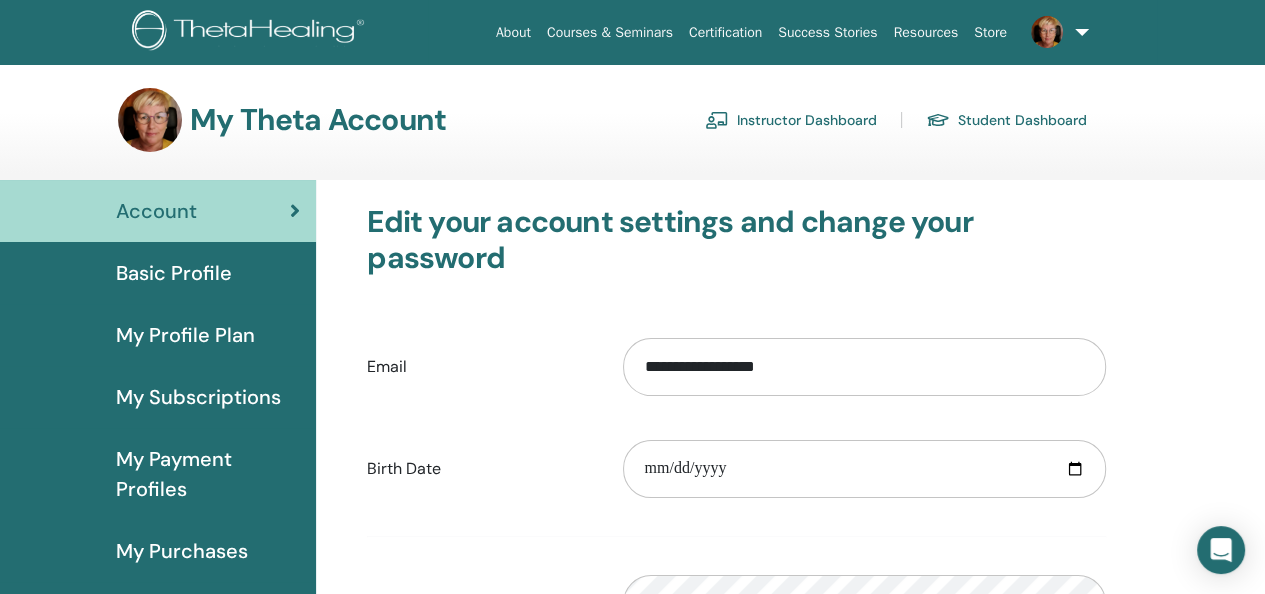 click on "Instructor Dashboard" at bounding box center [791, 120] 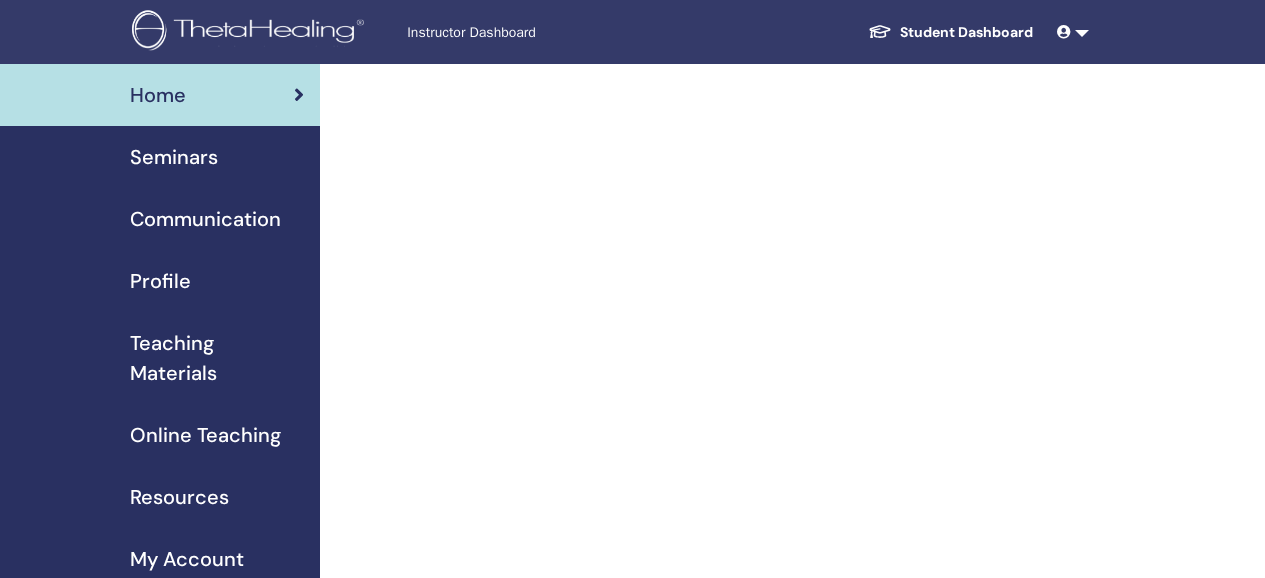 scroll, scrollTop: 0, scrollLeft: 0, axis: both 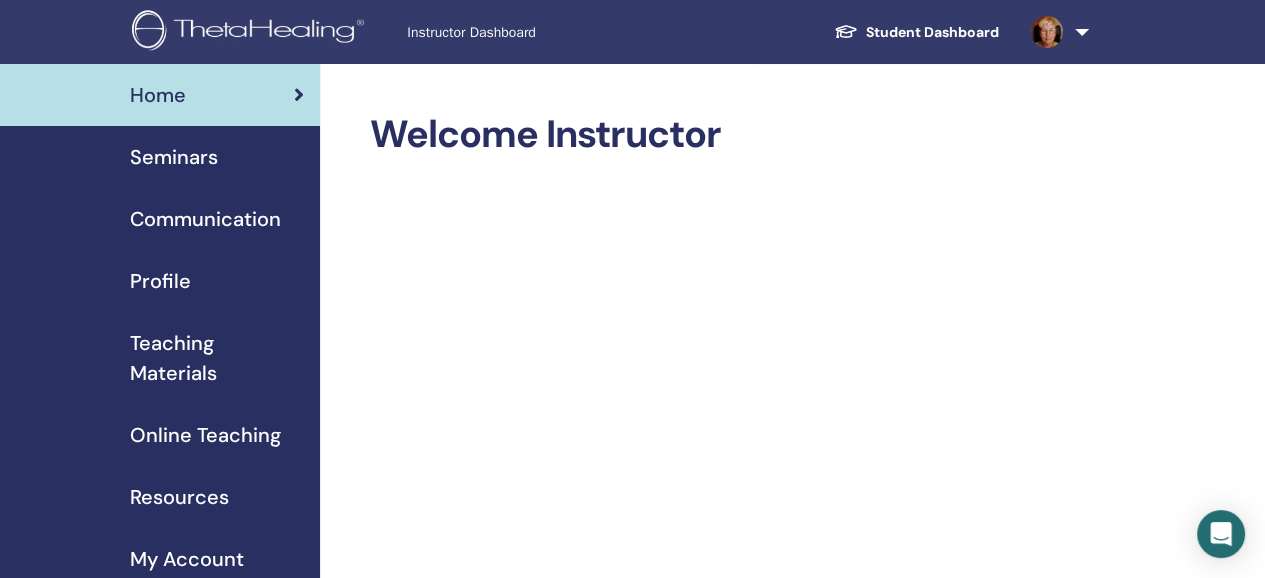 click on "Seminars" at bounding box center (174, 157) 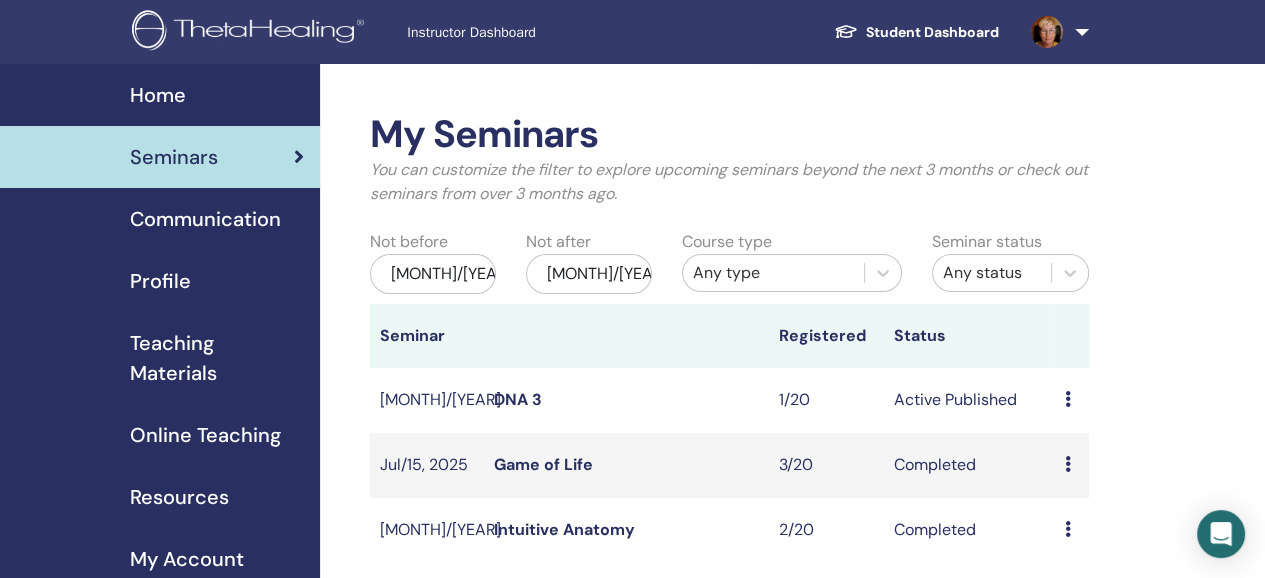 scroll, scrollTop: 200, scrollLeft: 0, axis: vertical 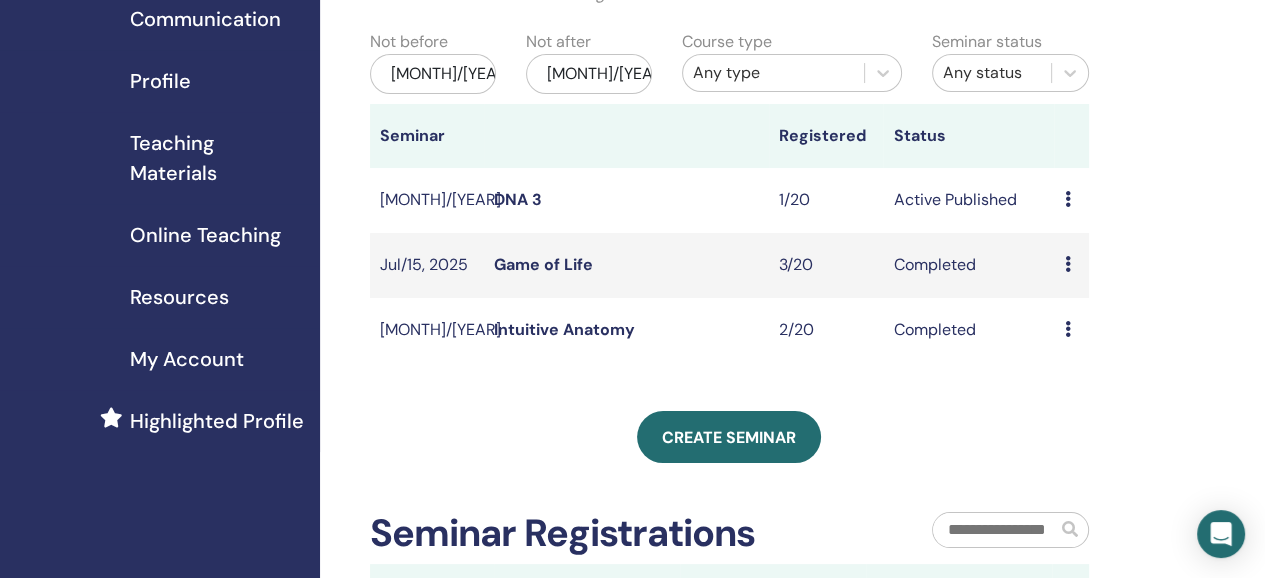 click on "DNA 3" at bounding box center (518, 199) 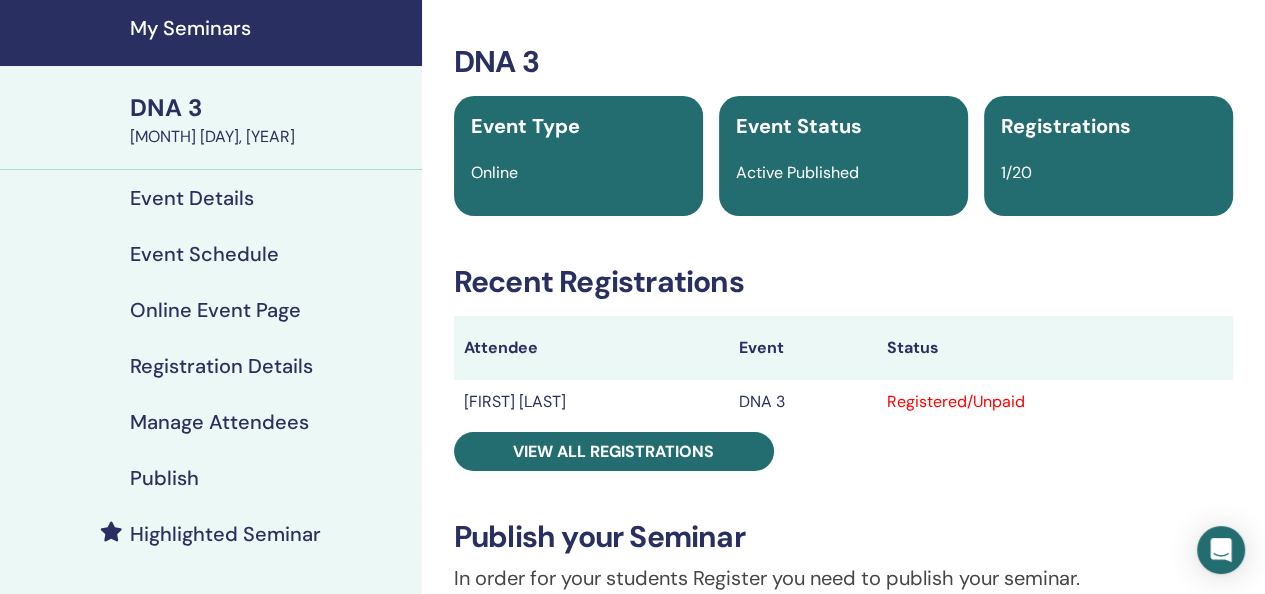 scroll, scrollTop: 100, scrollLeft: 0, axis: vertical 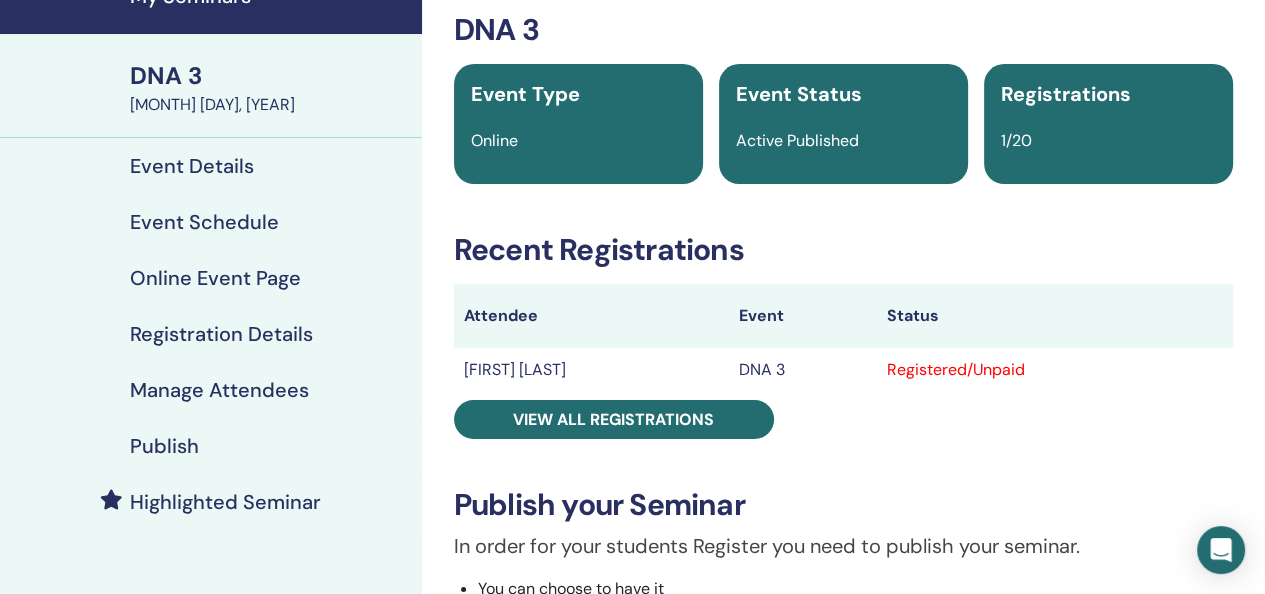 click on "Registered/Unpaid" at bounding box center (1055, 370) 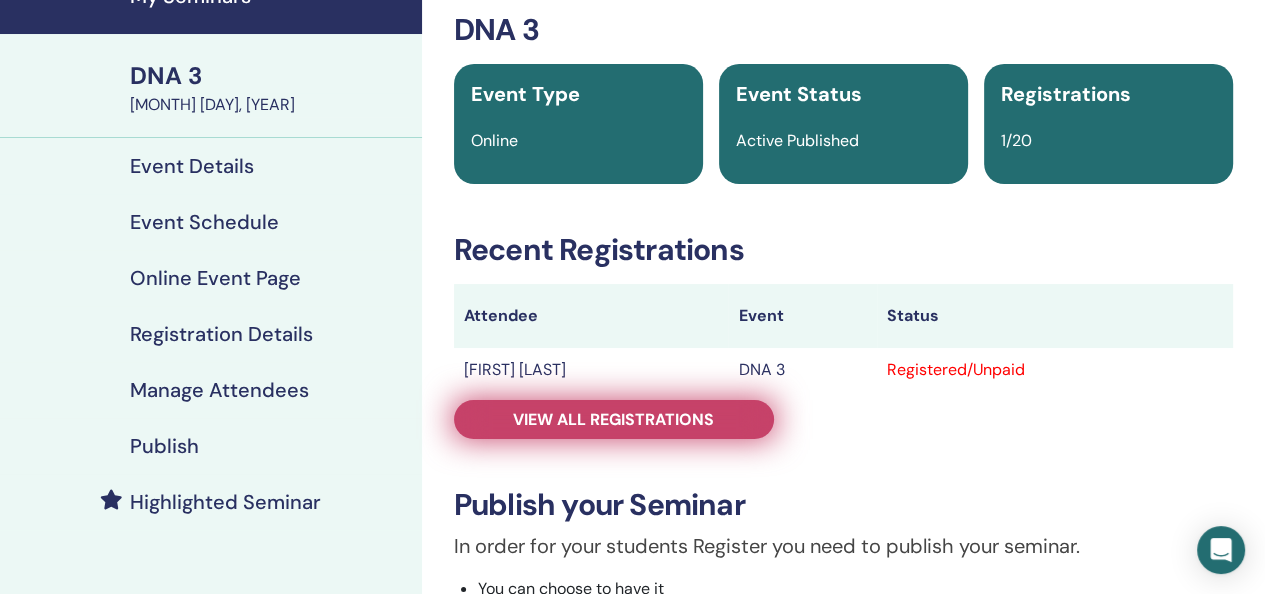 click on "View all registrations" at bounding box center (613, 419) 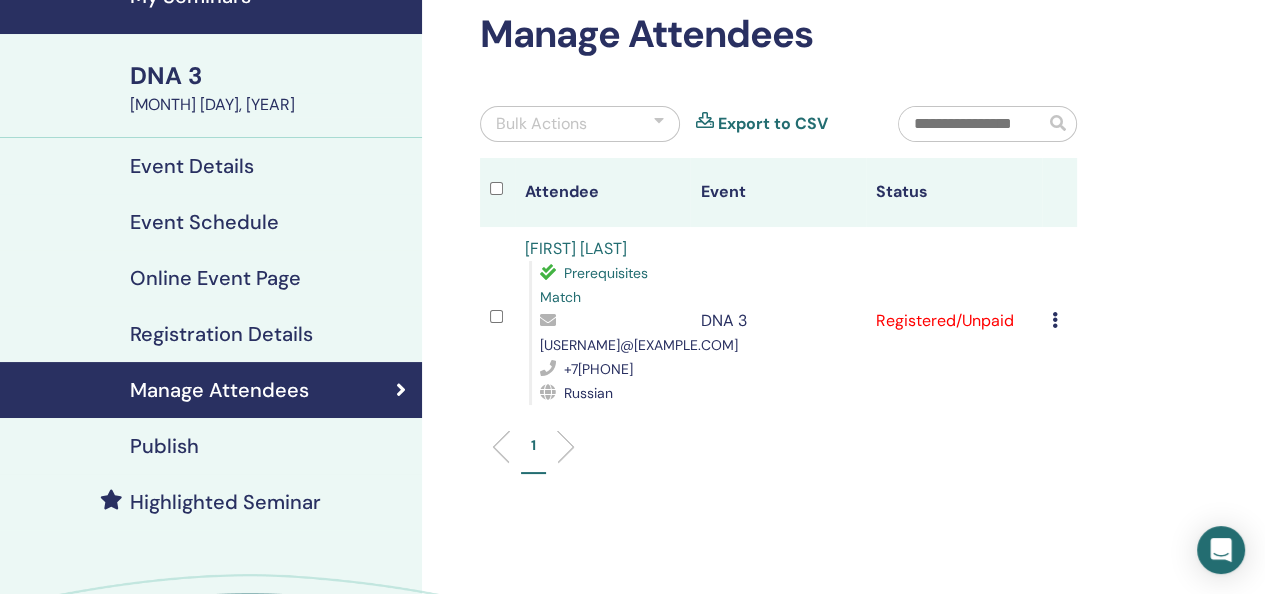 click on "Cancel Registration Do not auto-certify Mark as Paid Mark as Unpaid Mark as Absent Complete and Certify Download Certificate" at bounding box center (1059, 321) 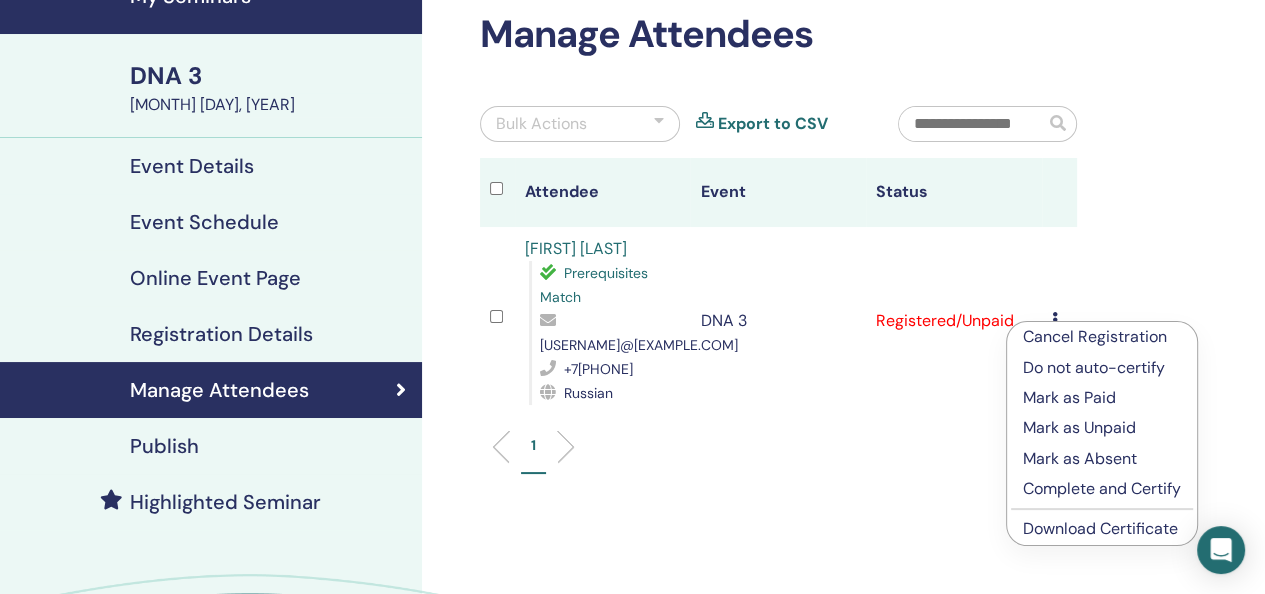 click on "Mark as Paid" at bounding box center (1102, 398) 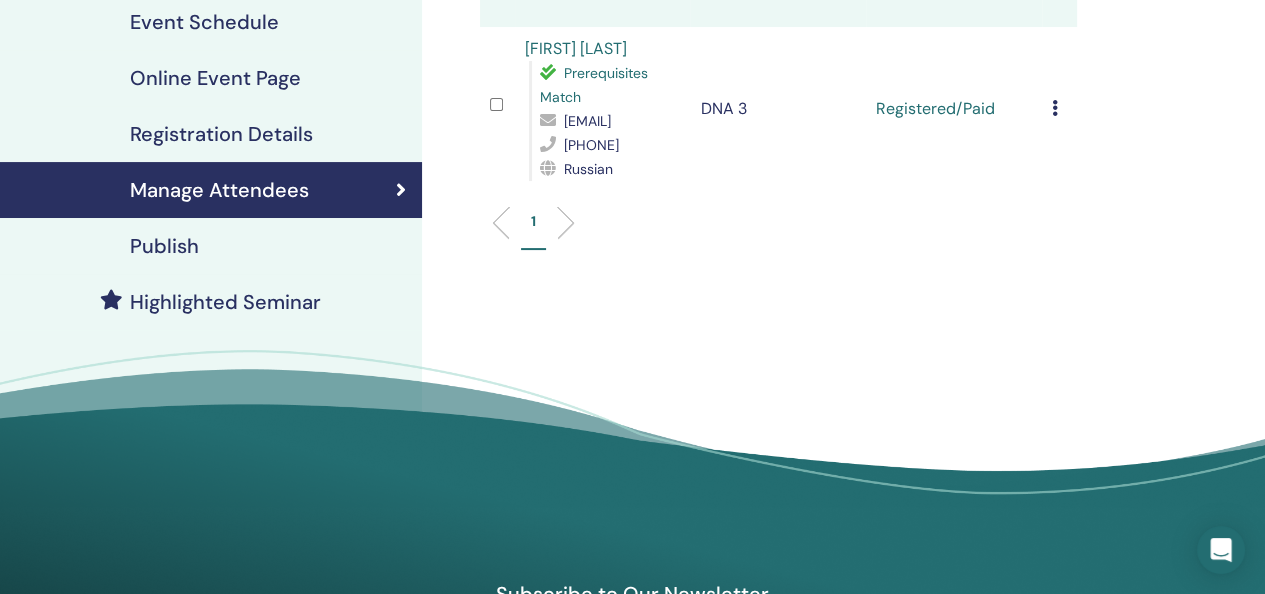 scroll, scrollTop: 200, scrollLeft: 0, axis: vertical 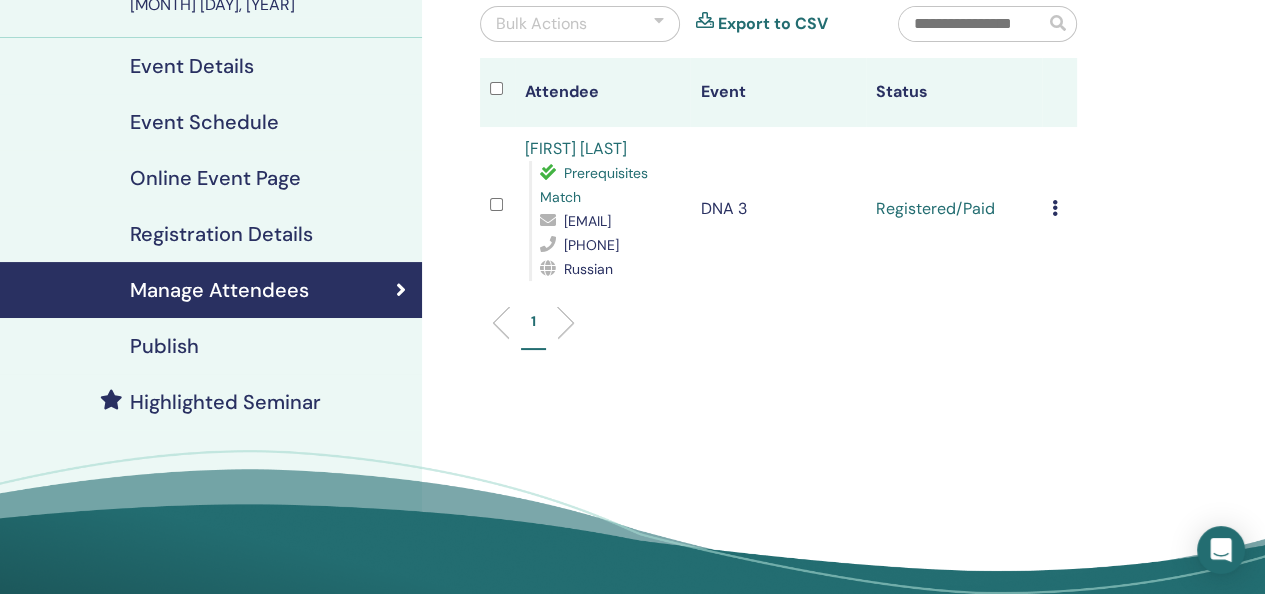 click on "Online Event Page" at bounding box center (215, 178) 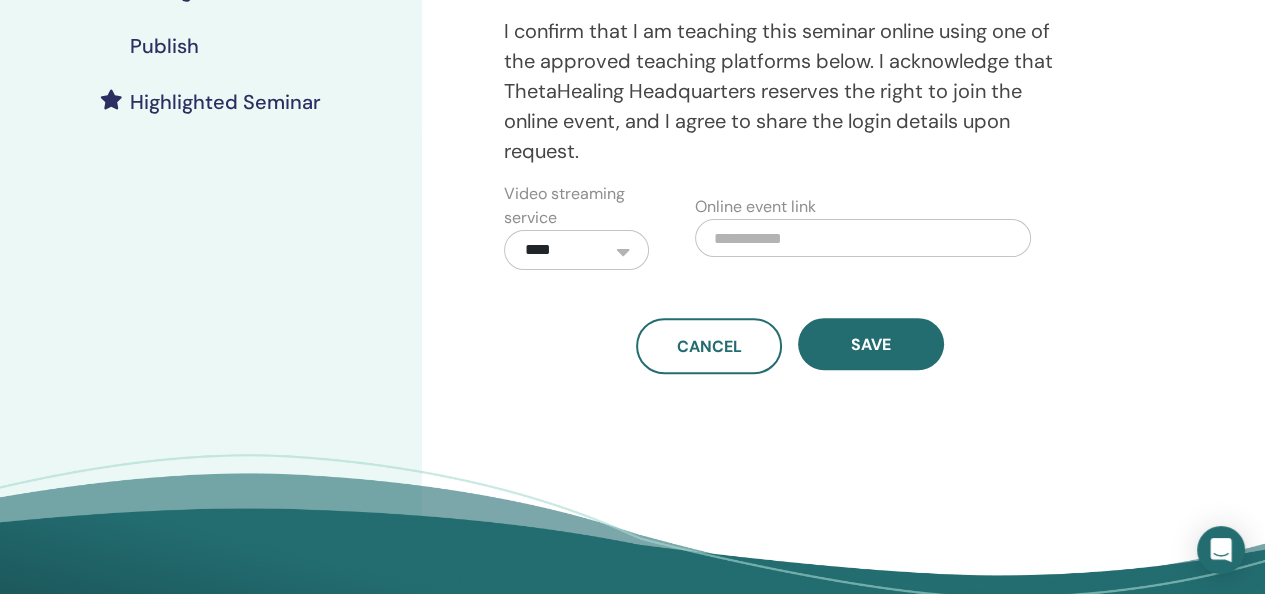 scroll, scrollTop: 0, scrollLeft: 0, axis: both 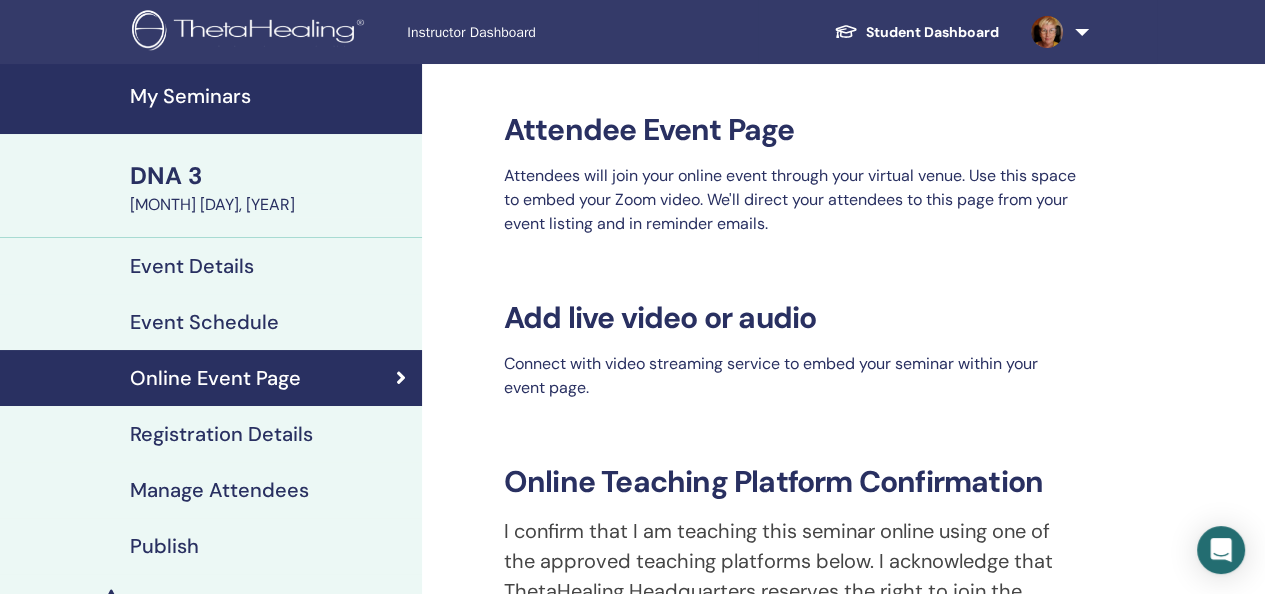 click on "My Seminars" at bounding box center [270, 96] 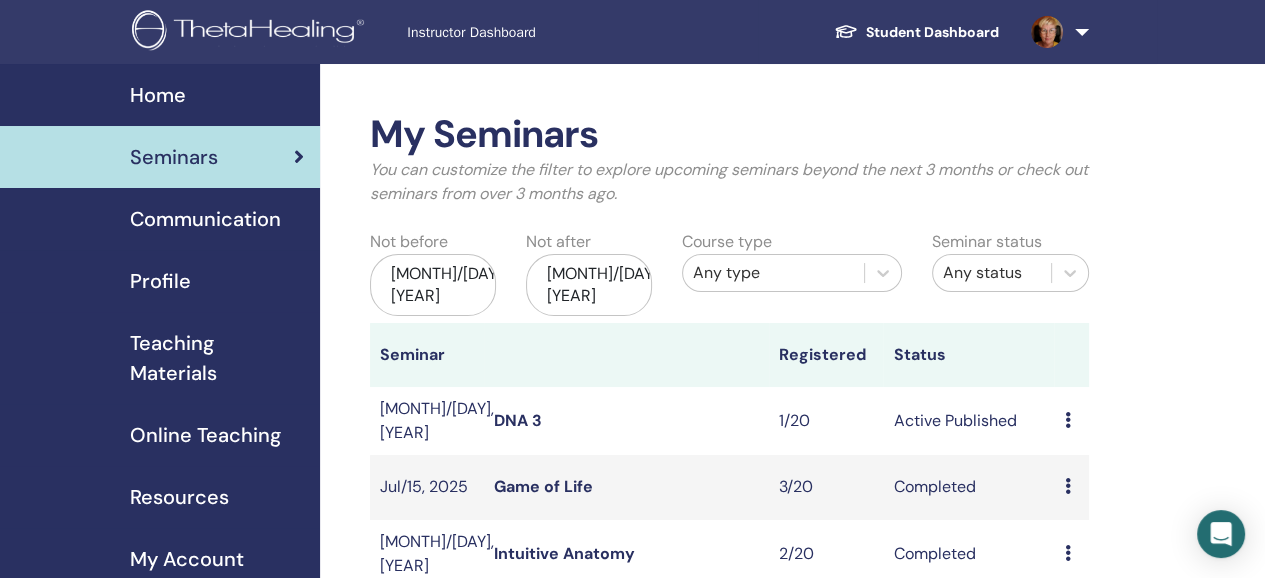 scroll, scrollTop: 100, scrollLeft: 0, axis: vertical 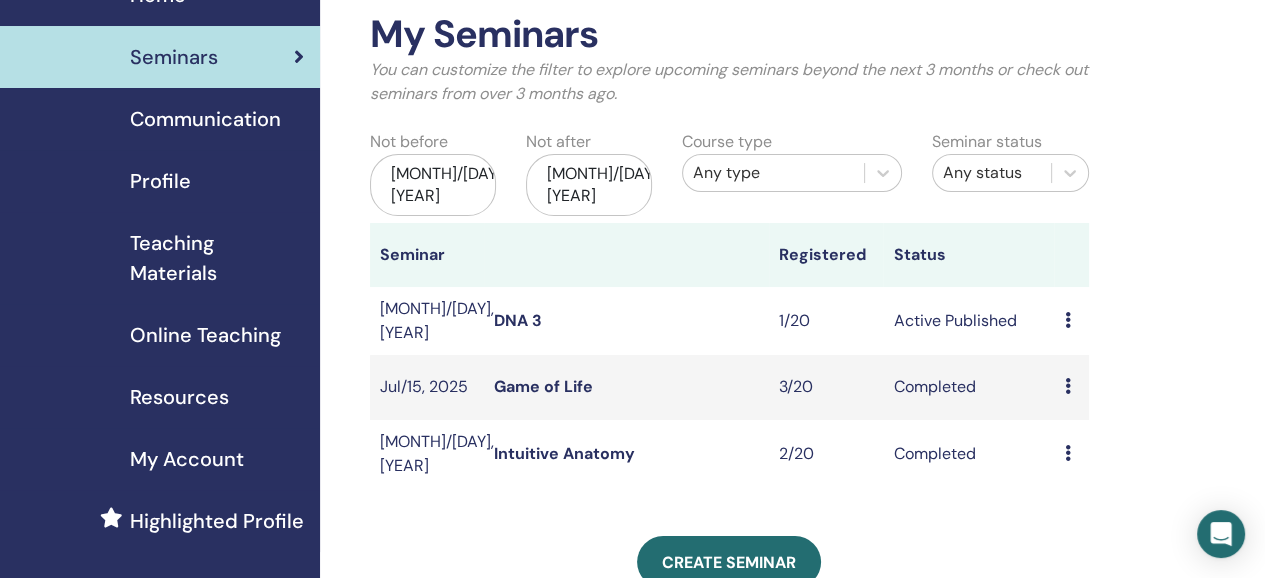 click on "DNA 3" at bounding box center (518, 320) 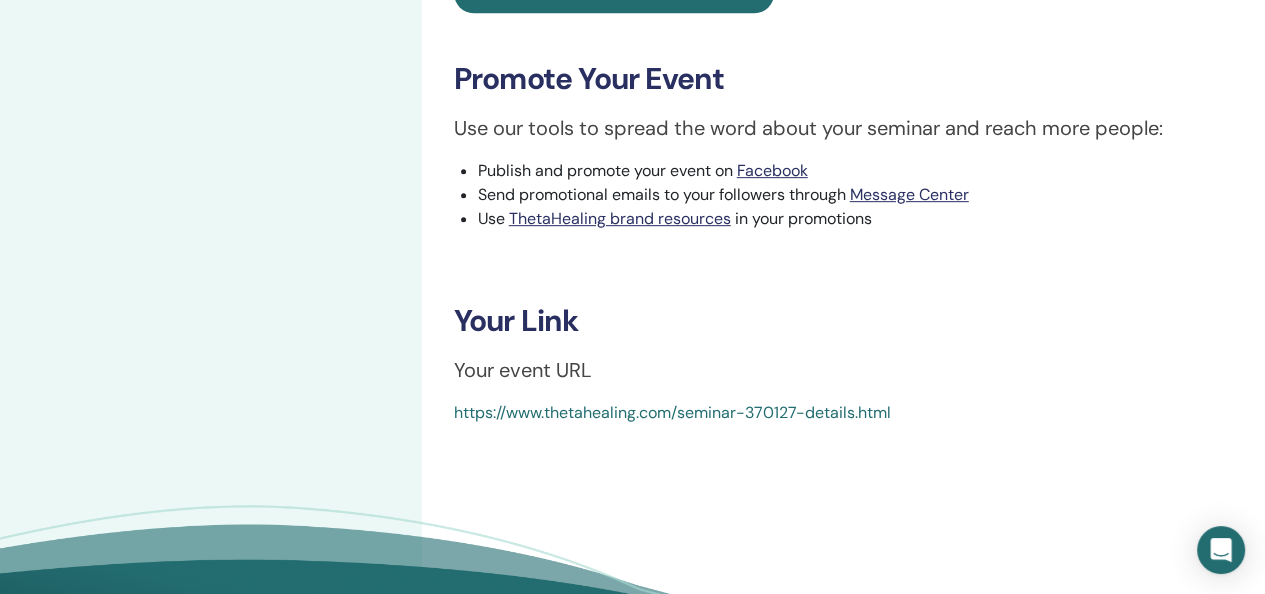 scroll, scrollTop: 900, scrollLeft: 0, axis: vertical 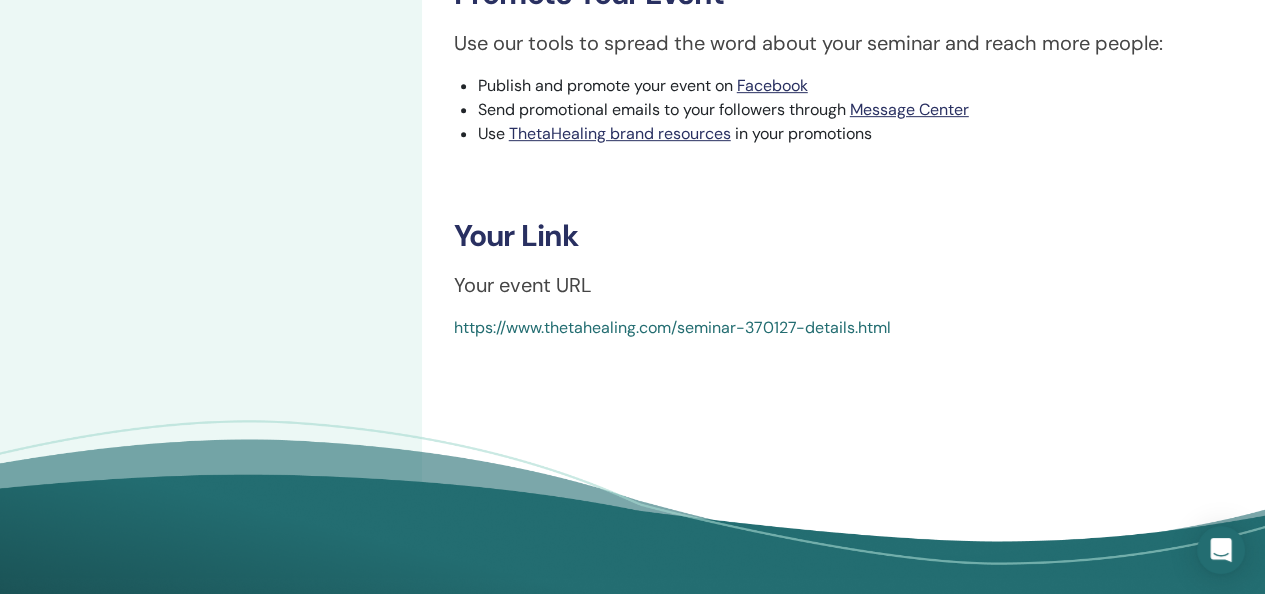 click on "https://www.thetahealing.com/seminar-370127-details.html" at bounding box center (672, 327) 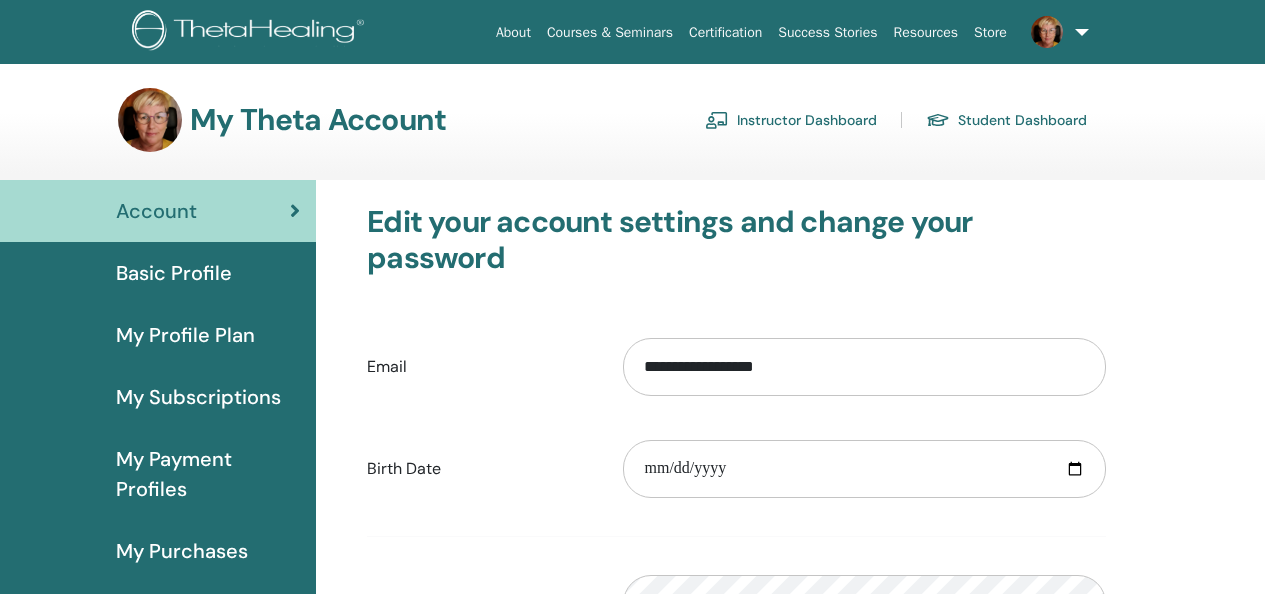 scroll, scrollTop: 0, scrollLeft: 0, axis: both 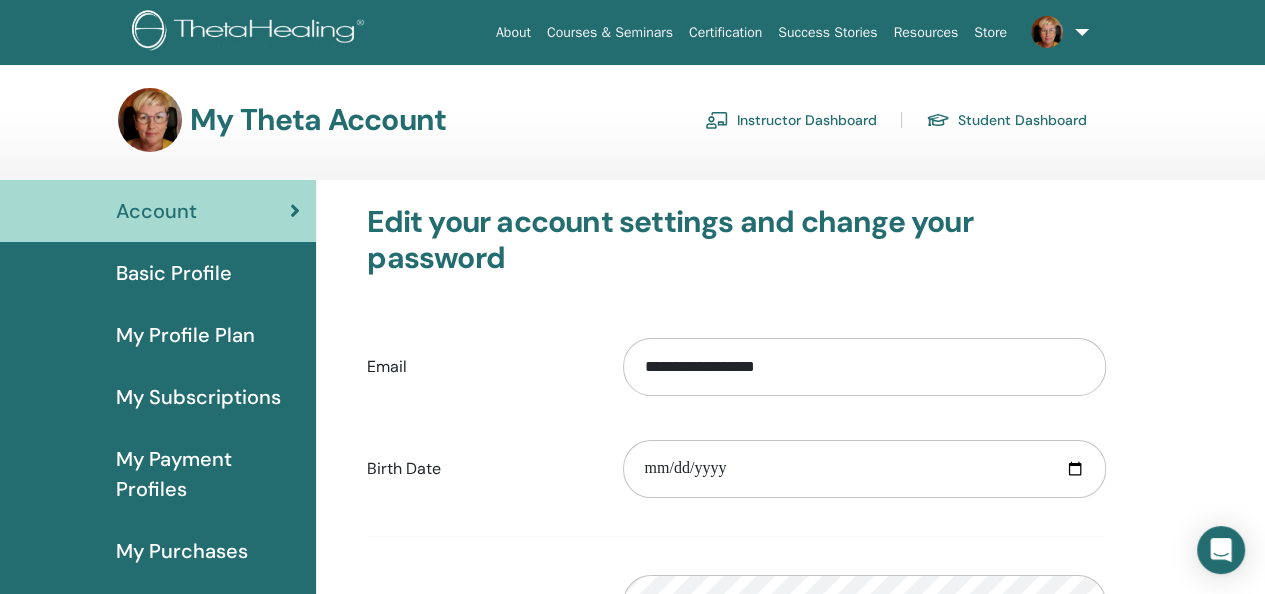 click on "Instructor Dashboard" at bounding box center (791, 120) 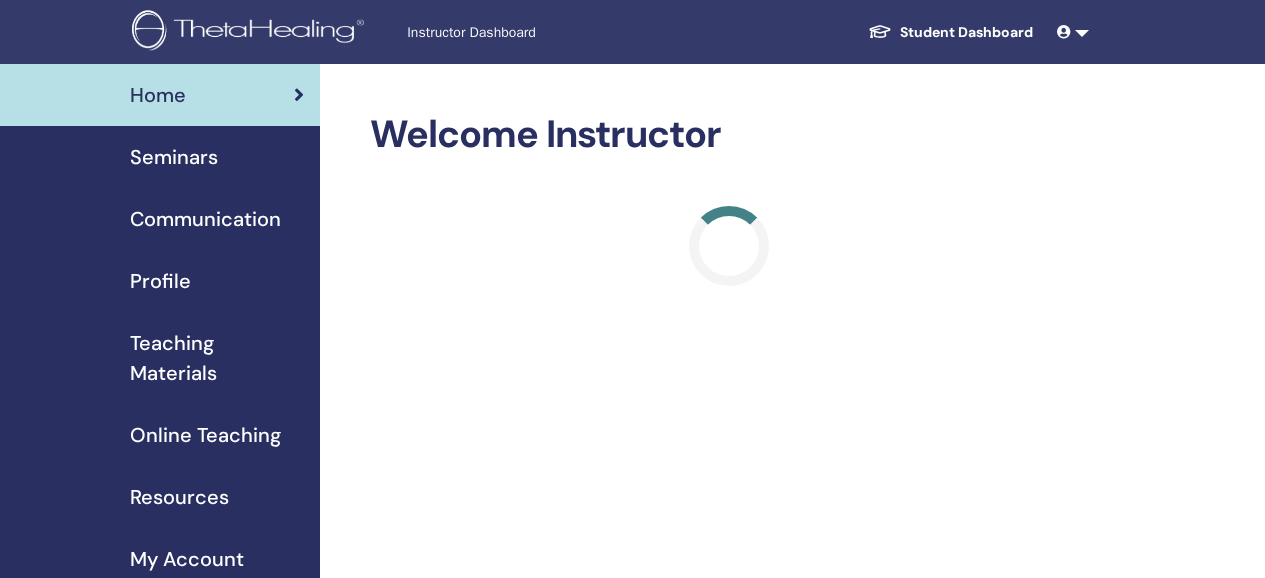 scroll, scrollTop: 0, scrollLeft: 0, axis: both 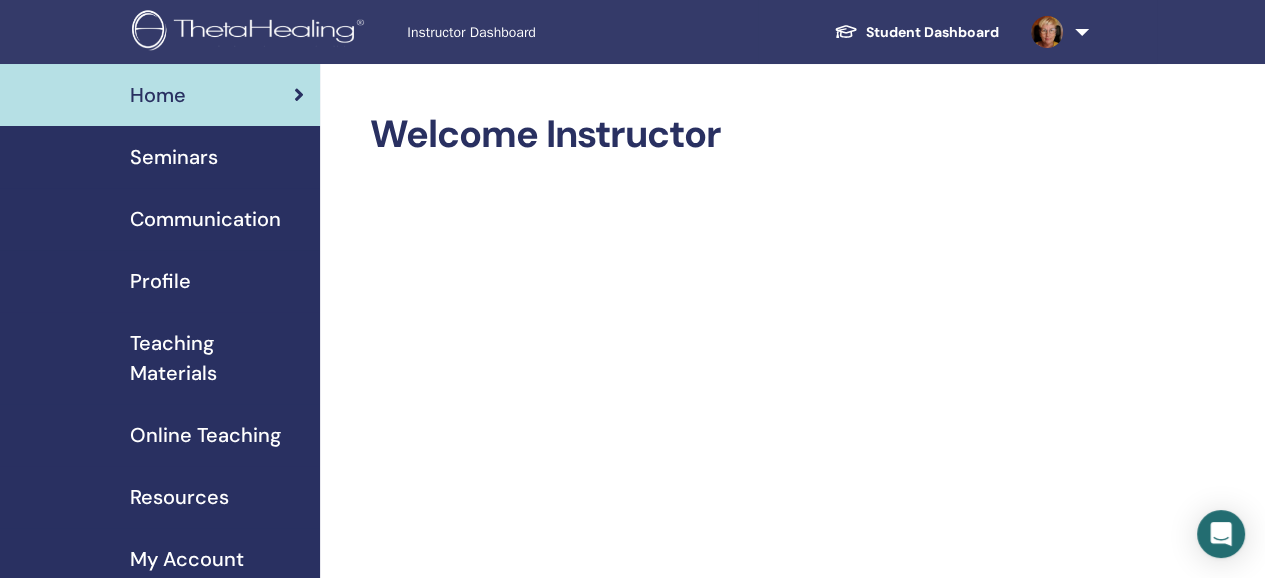 click on "Teaching Materials" at bounding box center [217, 358] 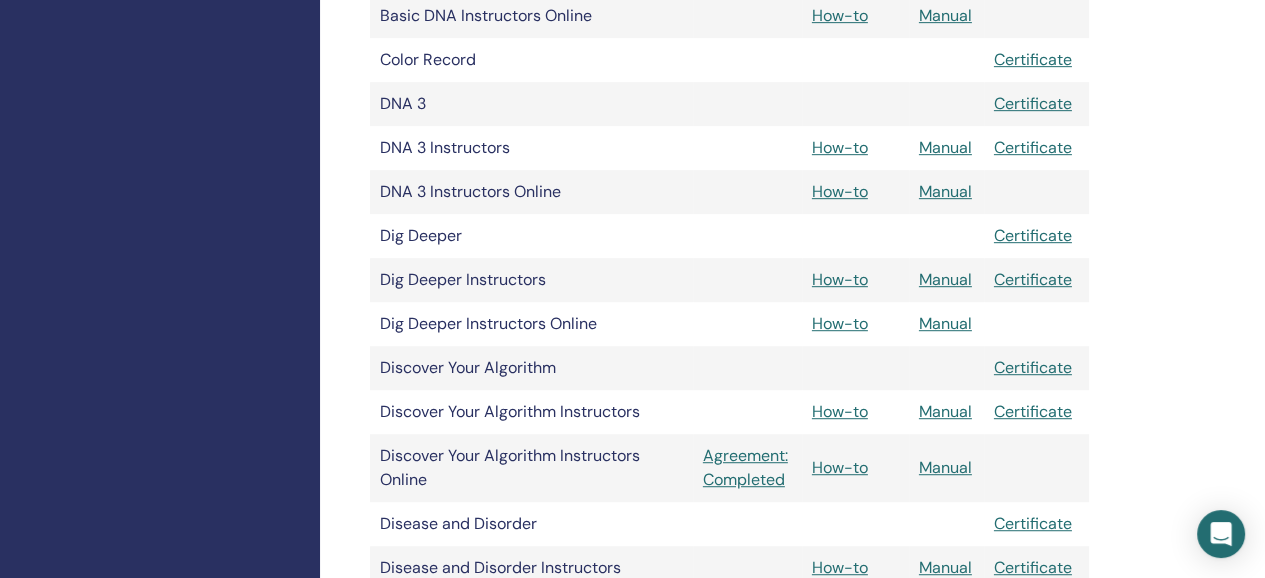 scroll, scrollTop: 800, scrollLeft: 0, axis: vertical 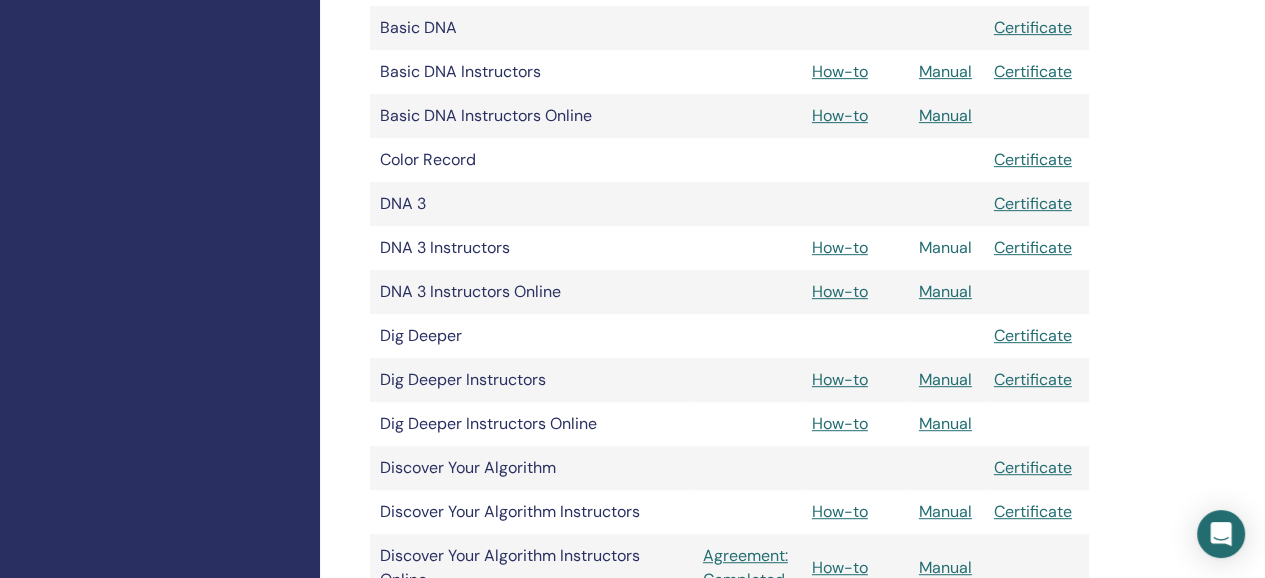 click on "Manual" at bounding box center (945, 247) 